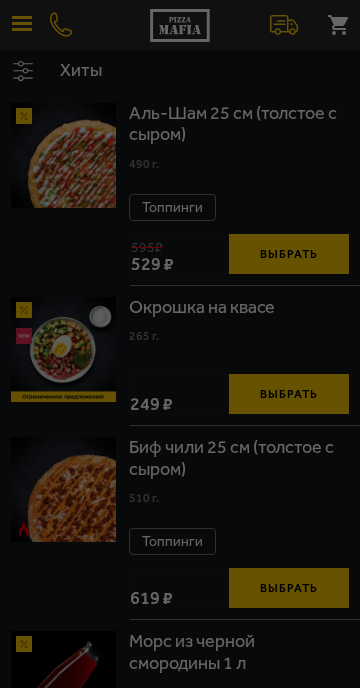 scroll, scrollTop: 0, scrollLeft: 0, axis: both 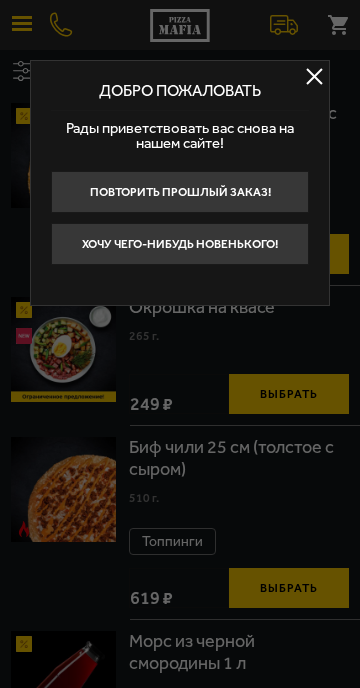 click at bounding box center [314, 76] 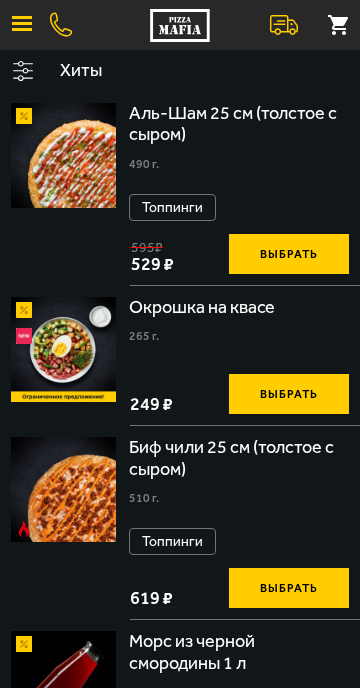 click at bounding box center [63, 155] 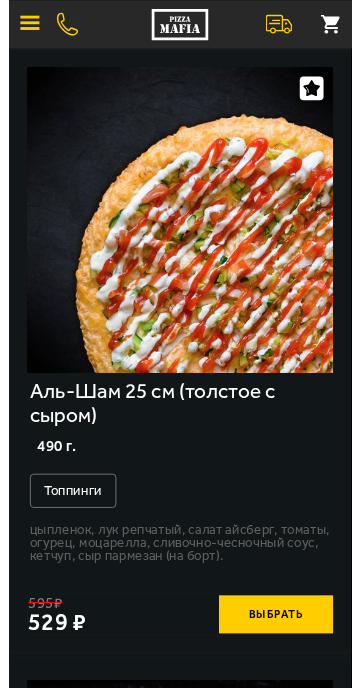 scroll, scrollTop: 0, scrollLeft: 0, axis: both 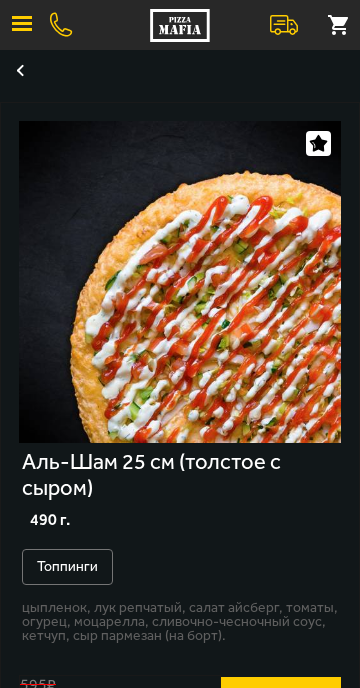 click at bounding box center (180, 282) 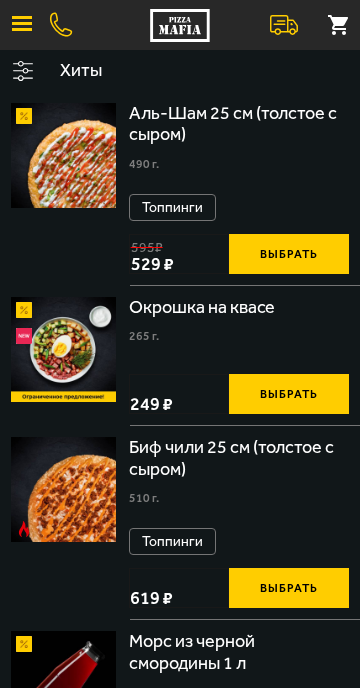 click on "Выбрать" at bounding box center (289, 254) 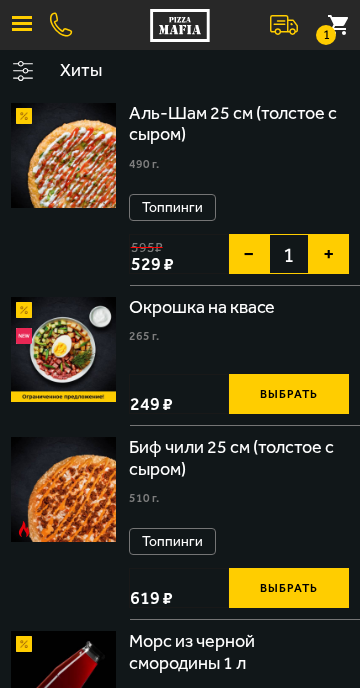 scroll, scrollTop: 14, scrollLeft: 0, axis: vertical 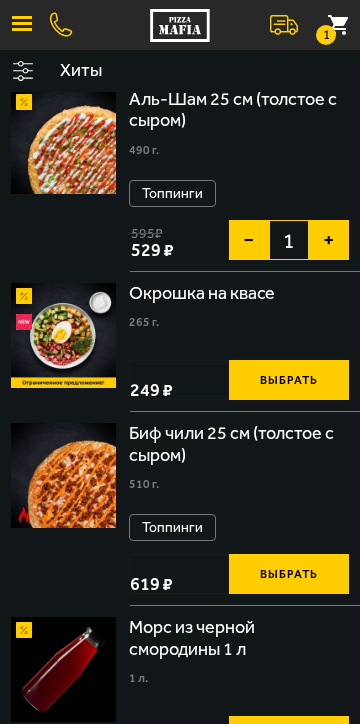 click on "Топпинги" at bounding box center (172, 193) 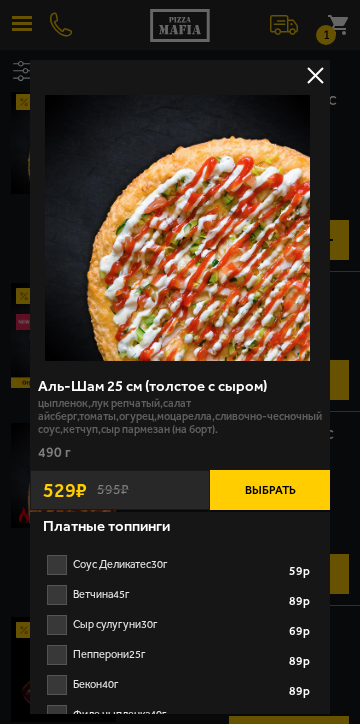 click at bounding box center (315, 75) 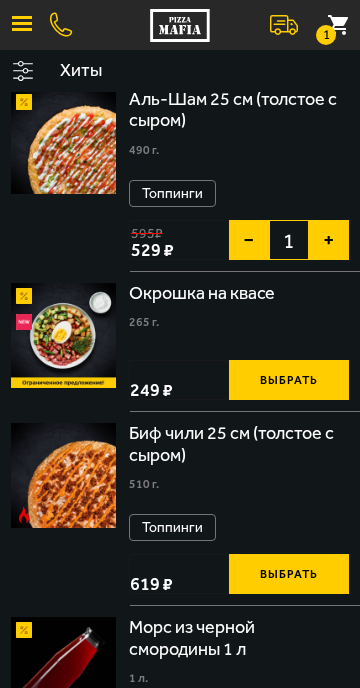 click on "−" at bounding box center (249, 240) 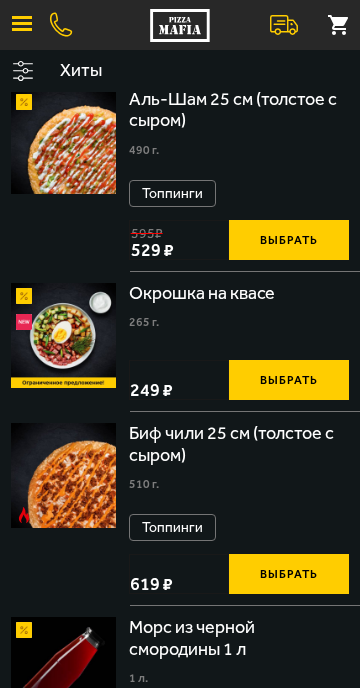 click at bounding box center (63, 141) 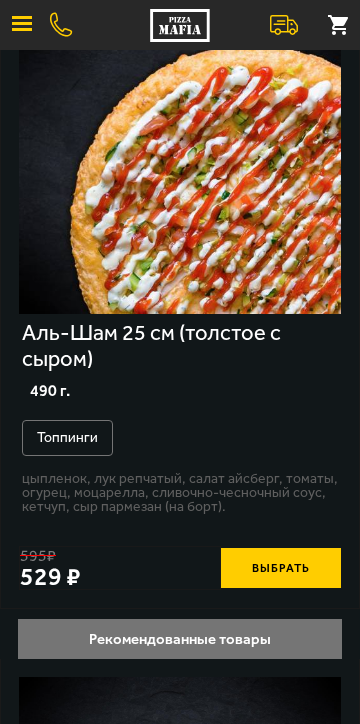 scroll, scrollTop: 132, scrollLeft: 0, axis: vertical 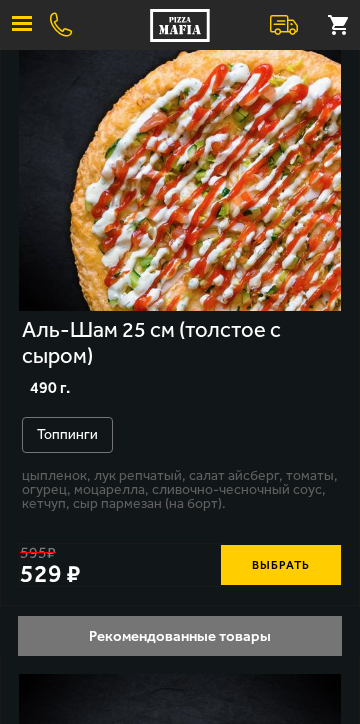 click on "Выбрать" at bounding box center [281, 565] 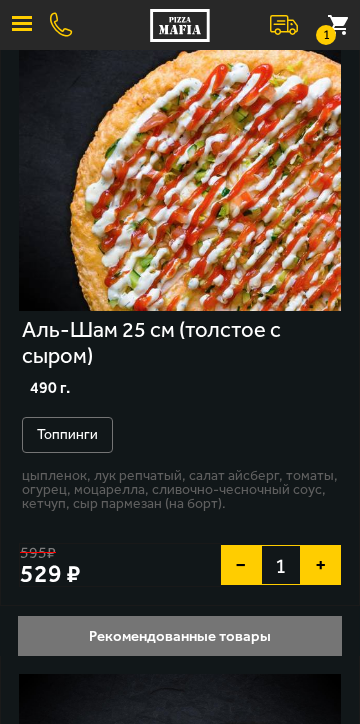 click on "−" at bounding box center (241, 565) 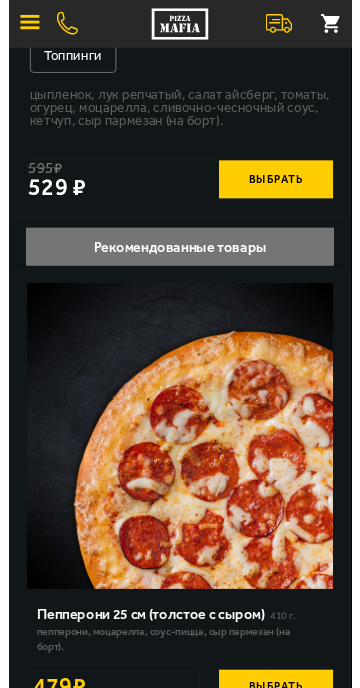 scroll, scrollTop: 0, scrollLeft: 0, axis: both 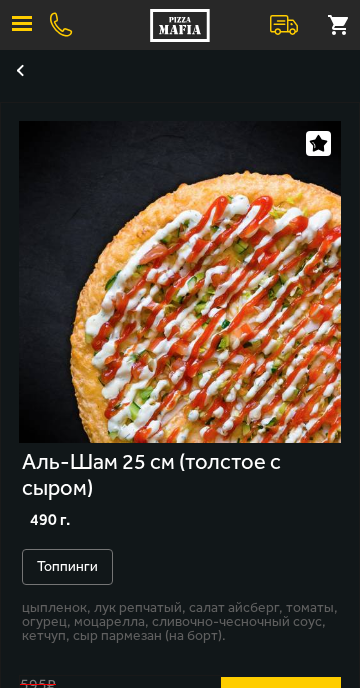 click at bounding box center [180, 282] 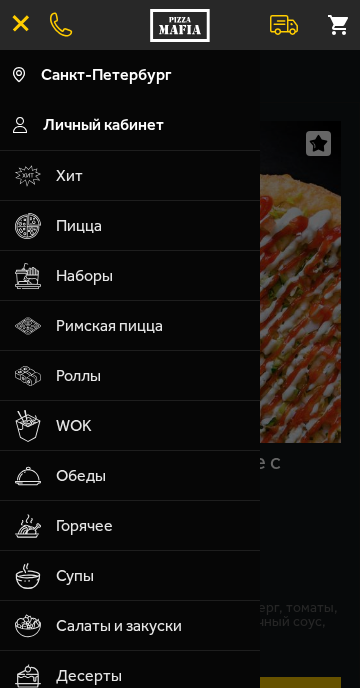 click on "Пицца" at bounding box center (151, 226) 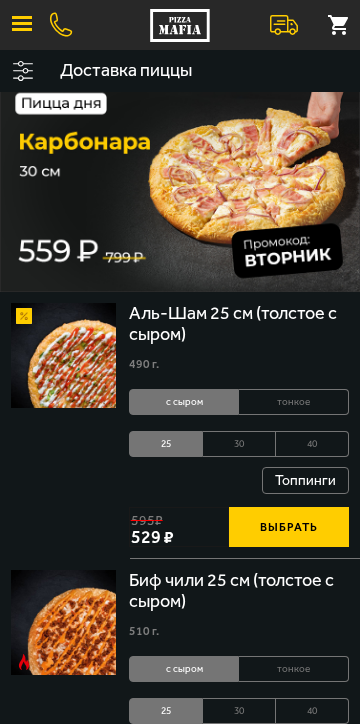 scroll, scrollTop: 33, scrollLeft: 0, axis: vertical 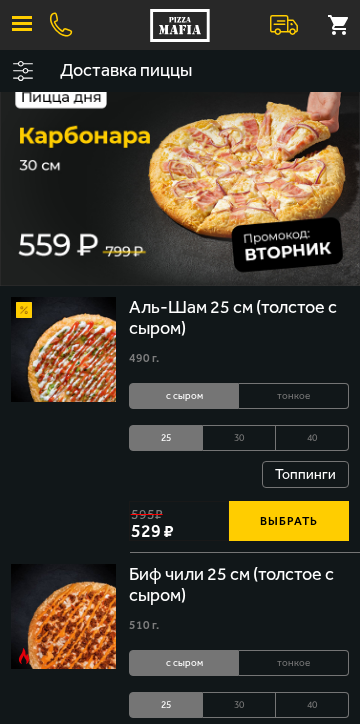 click on "40" at bounding box center [312, 438] 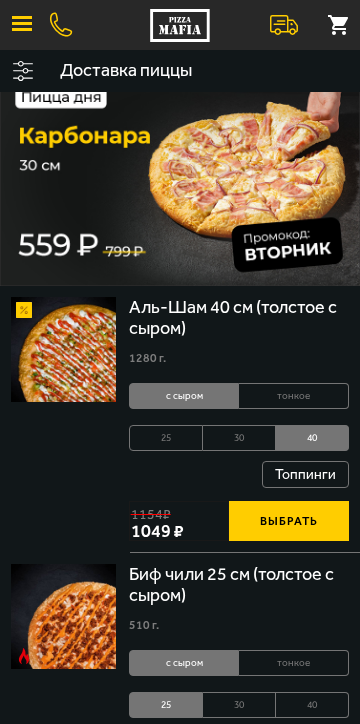 click on "Выбрать" at bounding box center (289, 521) 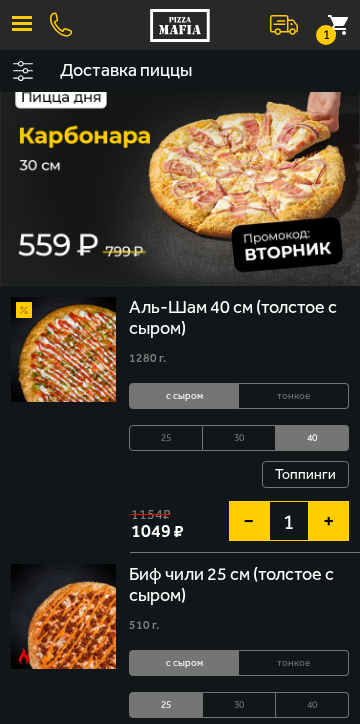 click at bounding box center [63, 349] 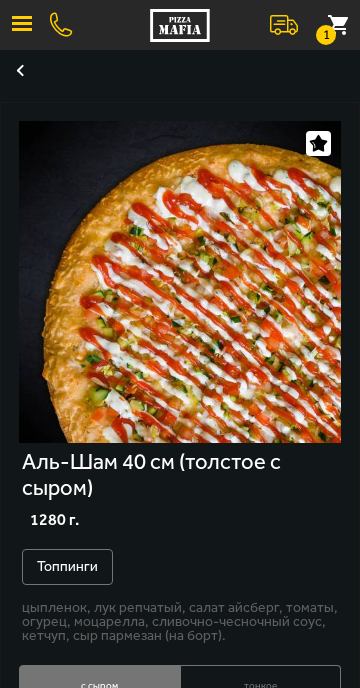 click on "1" at bounding box center [338, 25] 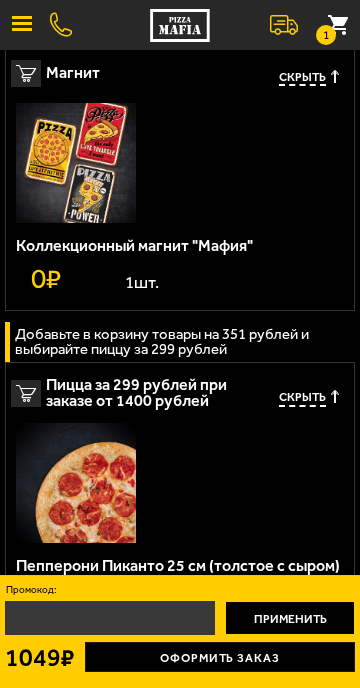 scroll, scrollTop: 370, scrollLeft: 0, axis: vertical 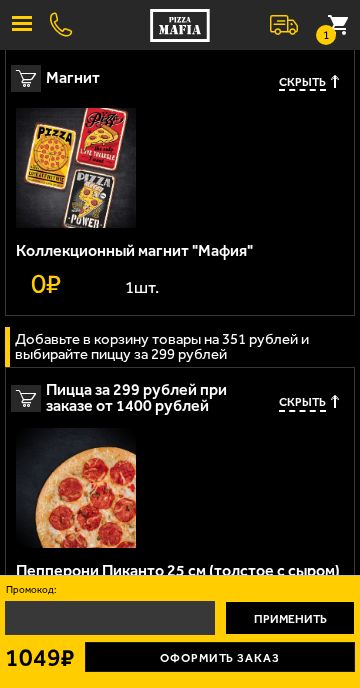 click on "Оформить заказ" at bounding box center [220, 657] 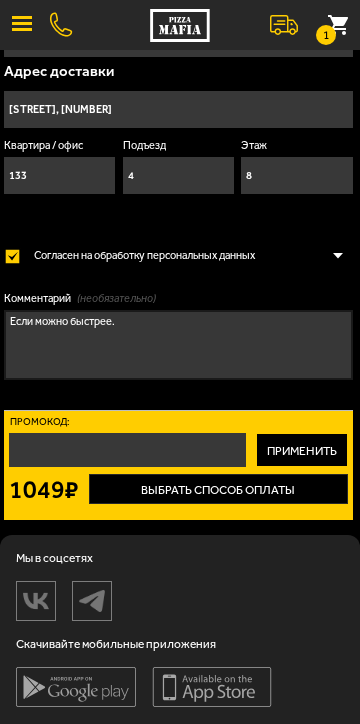 type on "[STREET], [NUMBER]" 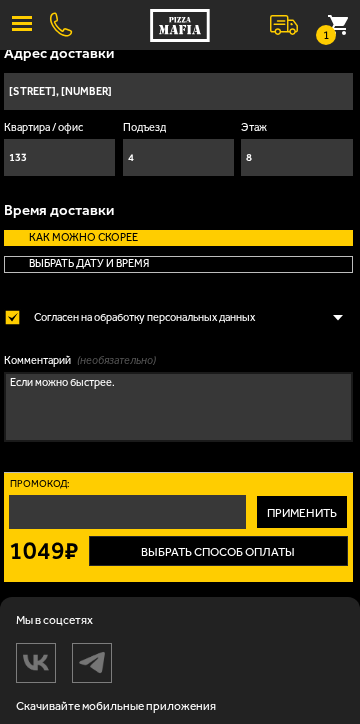 click on "Выбрать способ оплаты" at bounding box center [218, 551] 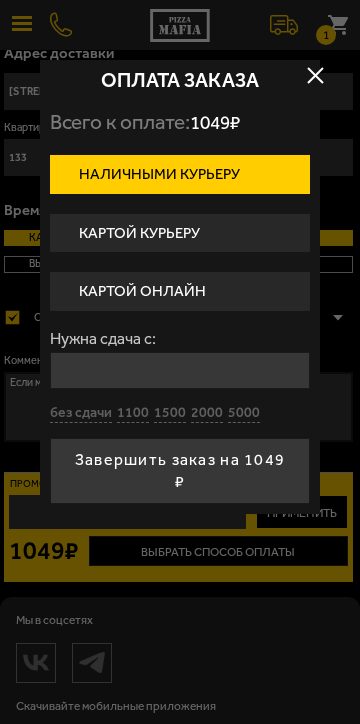 click on "без сдачи" at bounding box center [81, 413] 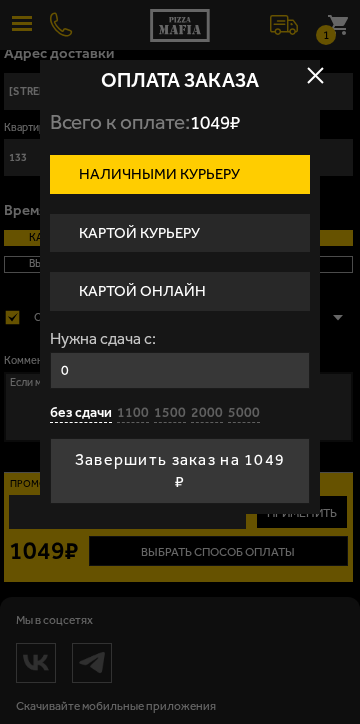 click on "Наличными курьеру" at bounding box center [180, 174] 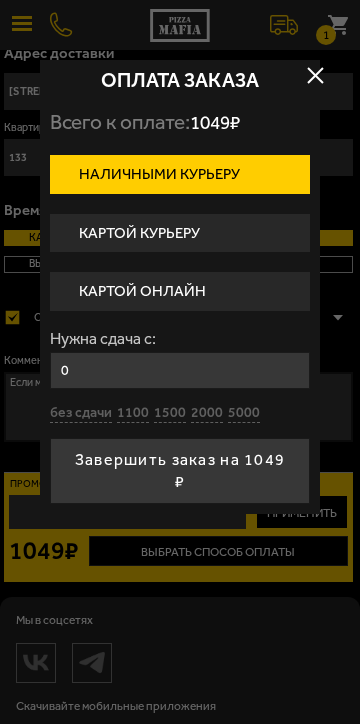 click on "0" at bounding box center (180, 370) 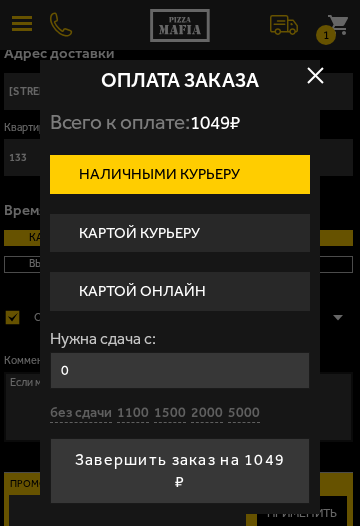 click on "Завершить заказ на 1049 ₽" at bounding box center [180, 471] 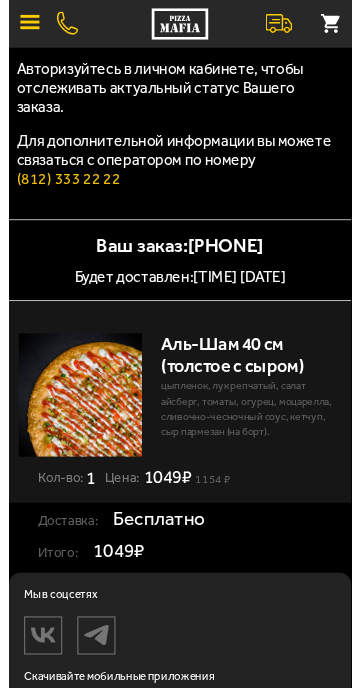 scroll, scrollTop: 0, scrollLeft: 0, axis: both 